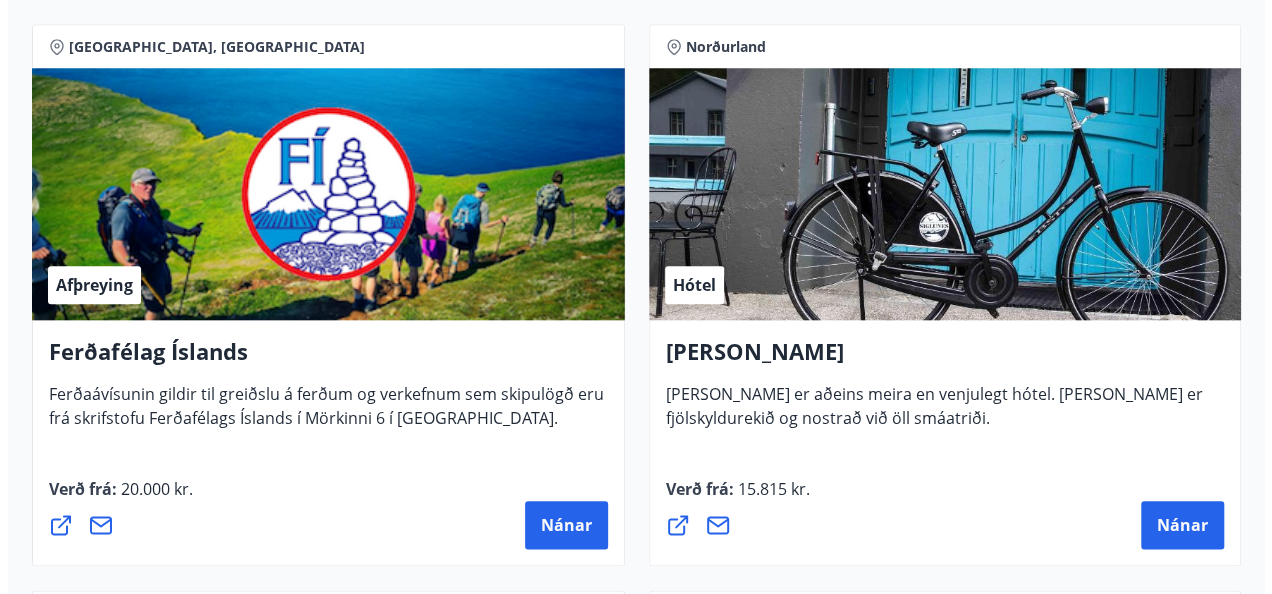 scroll, scrollTop: 1000, scrollLeft: 0, axis: vertical 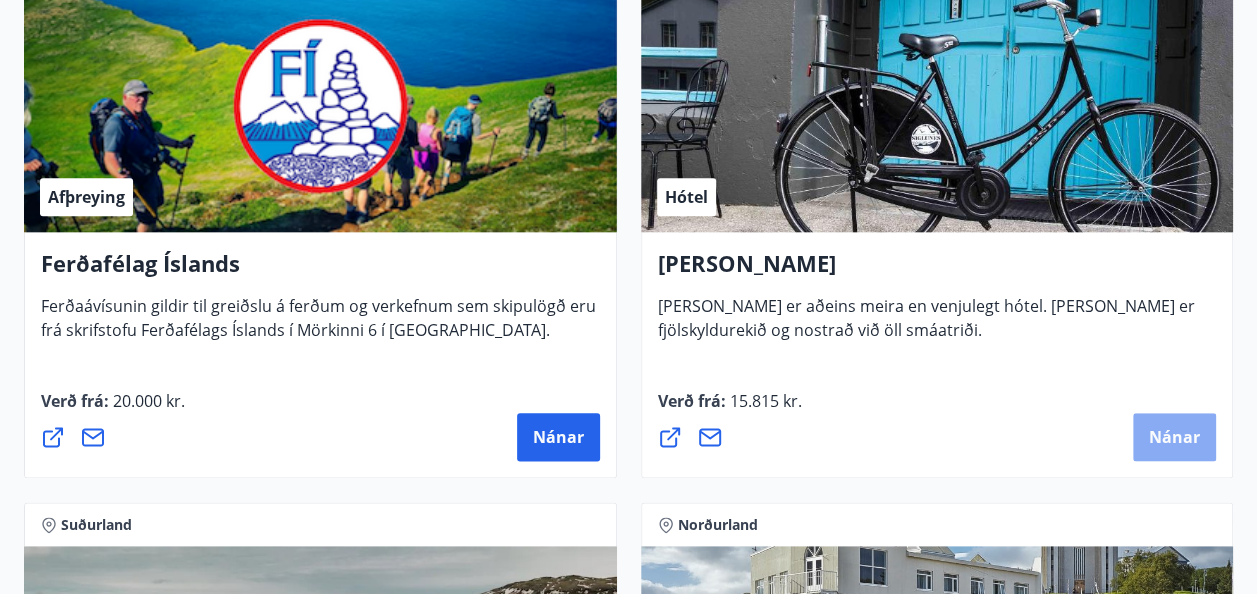 click on "Nánar" at bounding box center (1174, 437) 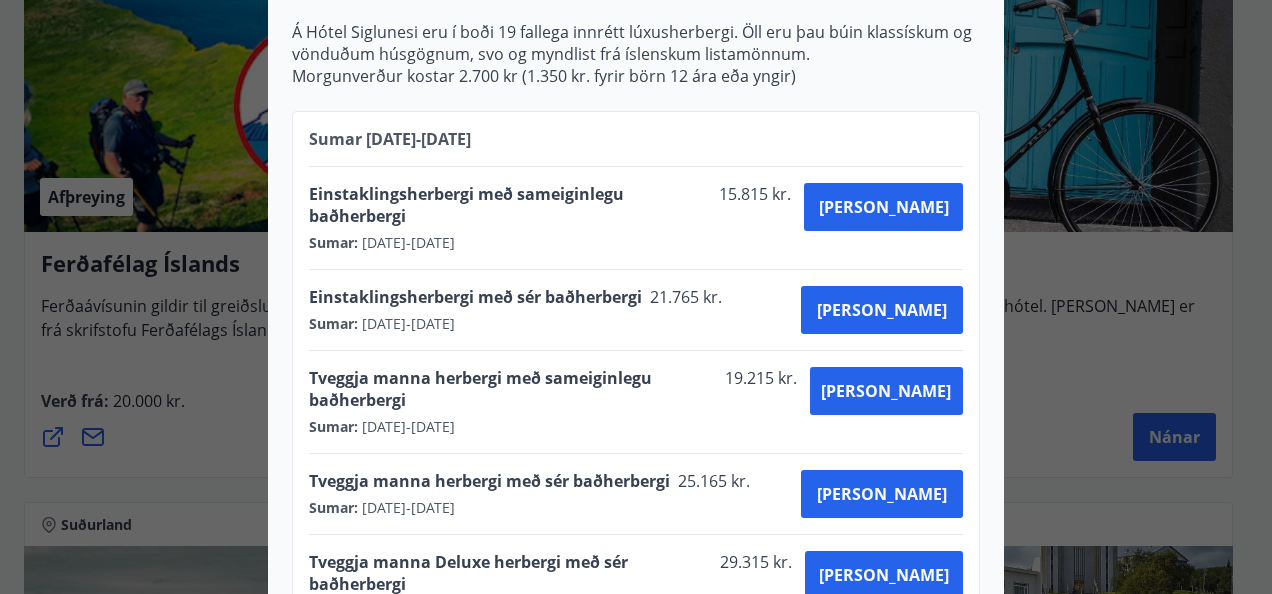 scroll, scrollTop: 900, scrollLeft: 0, axis: vertical 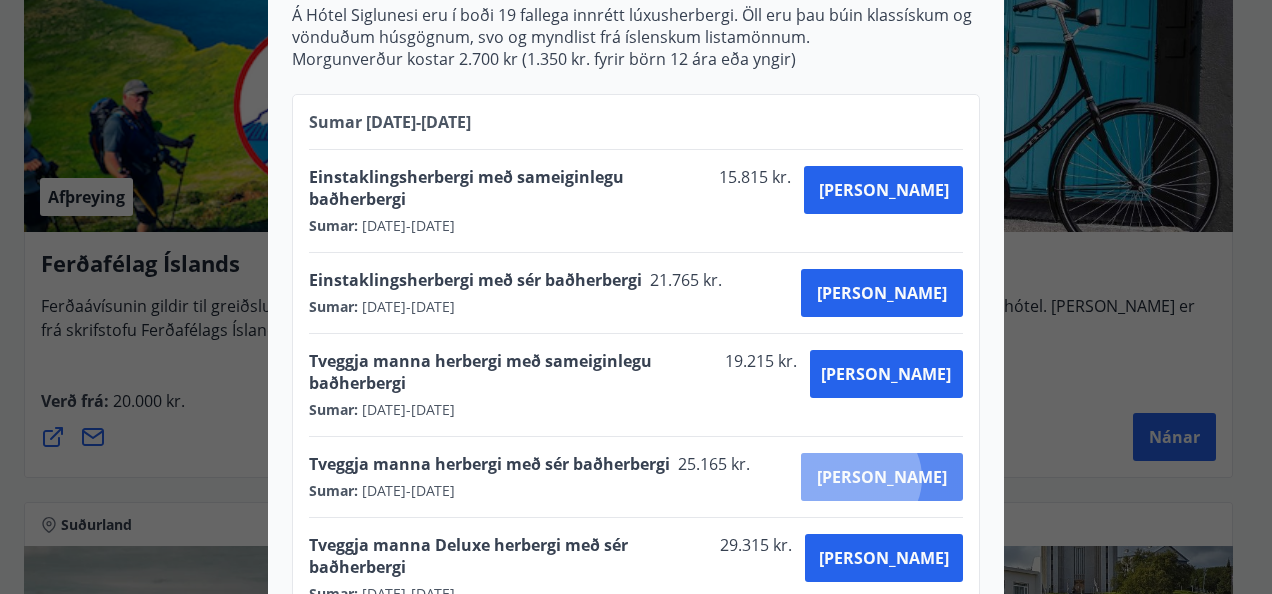 click on "[PERSON_NAME]" at bounding box center [882, 477] 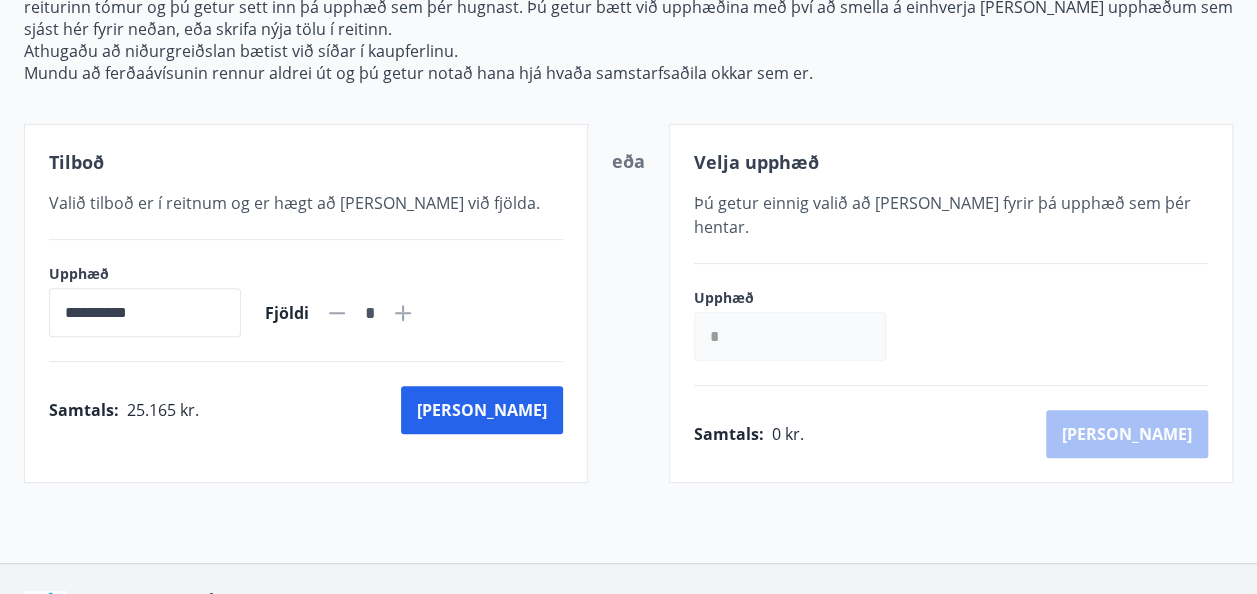scroll, scrollTop: 388, scrollLeft: 0, axis: vertical 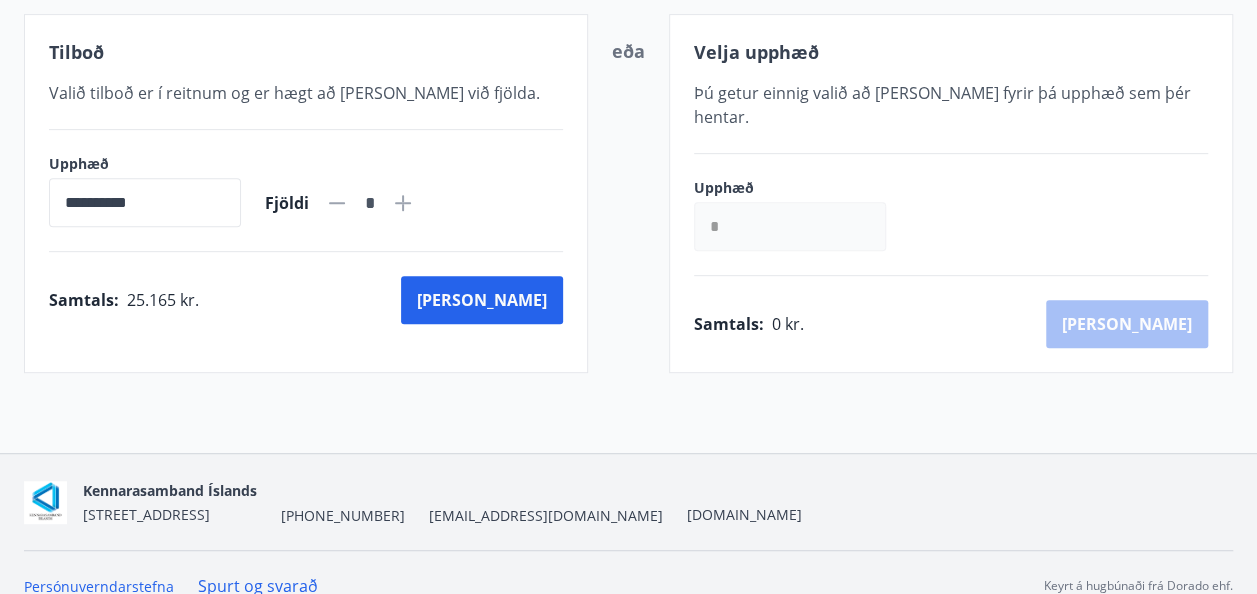 click 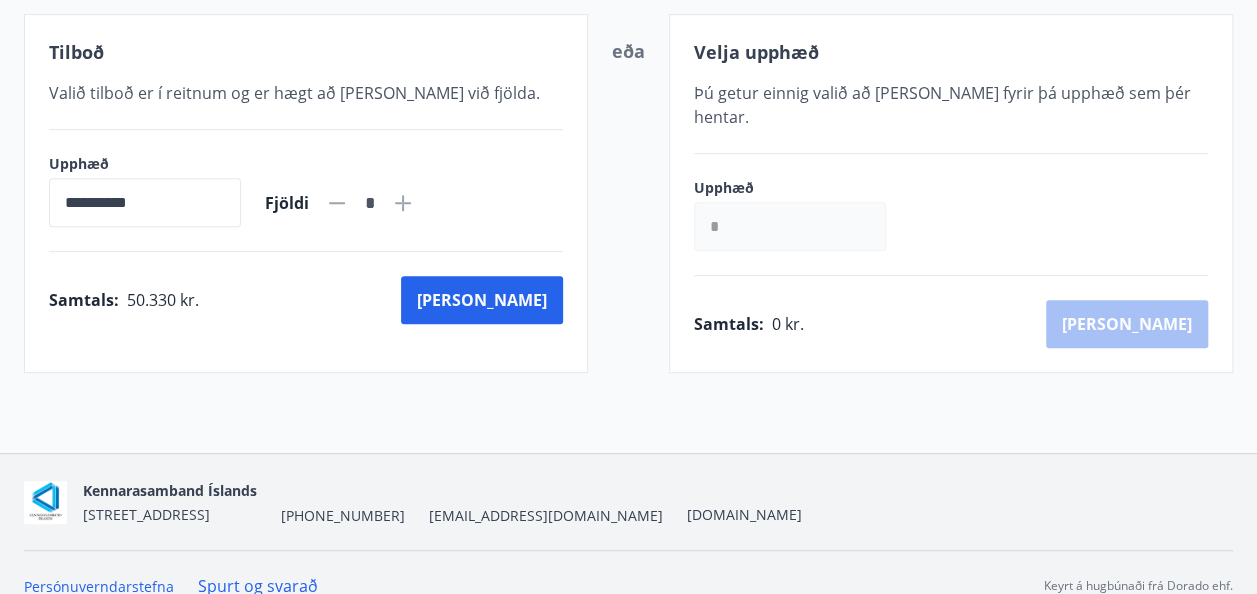 click 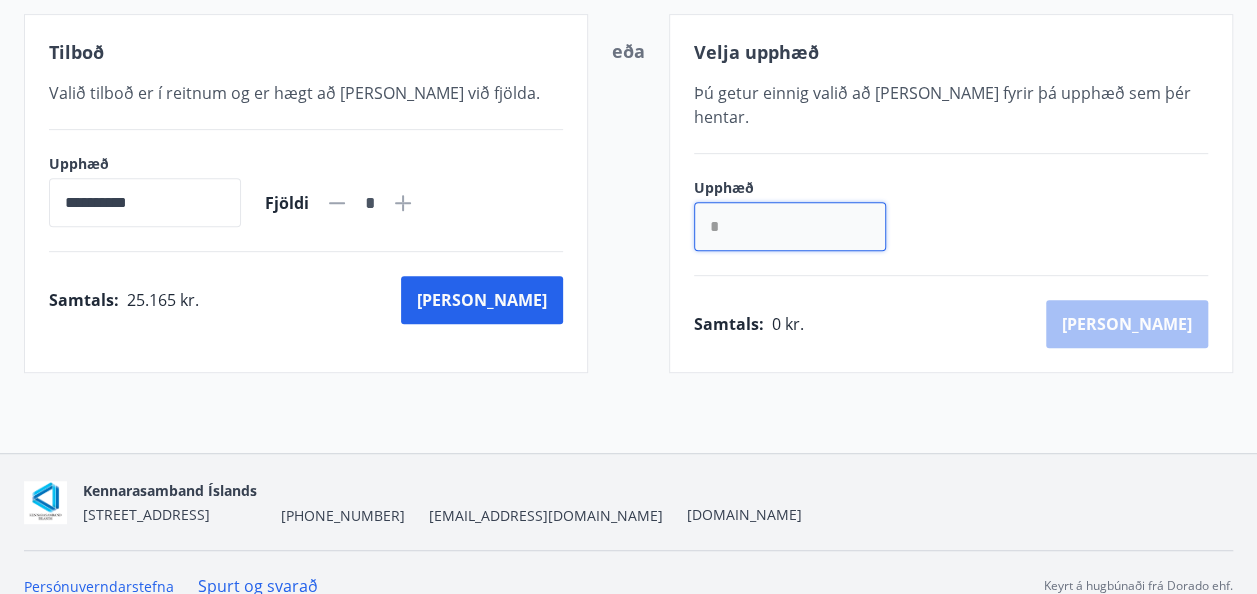 click on "*" at bounding box center (790, 226) 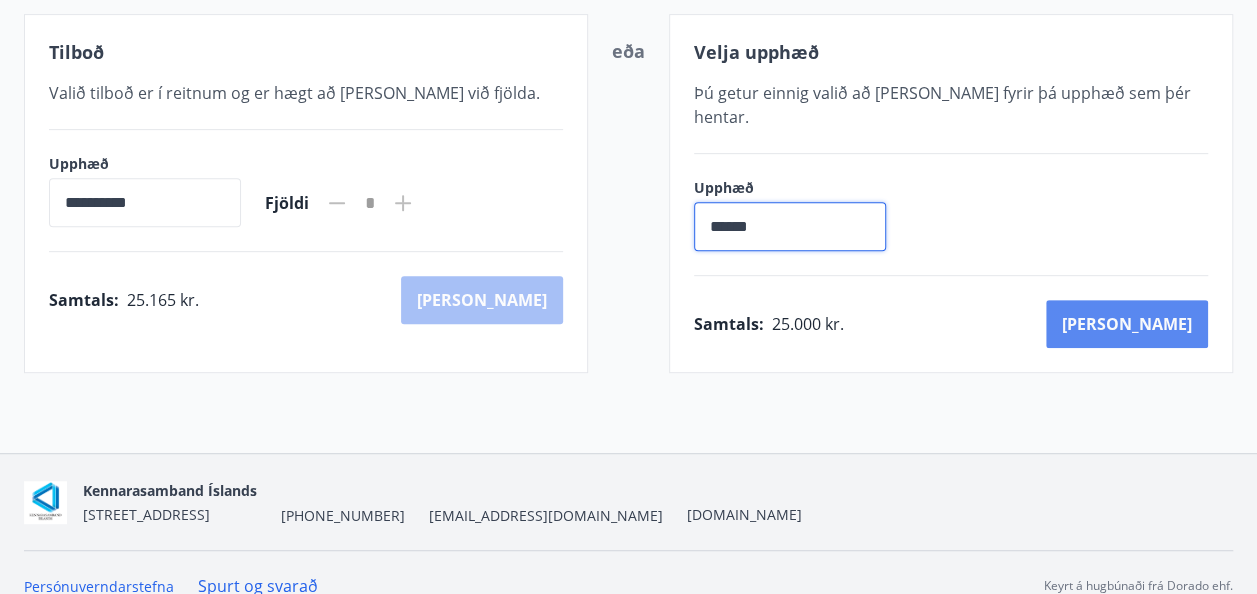 type on "******" 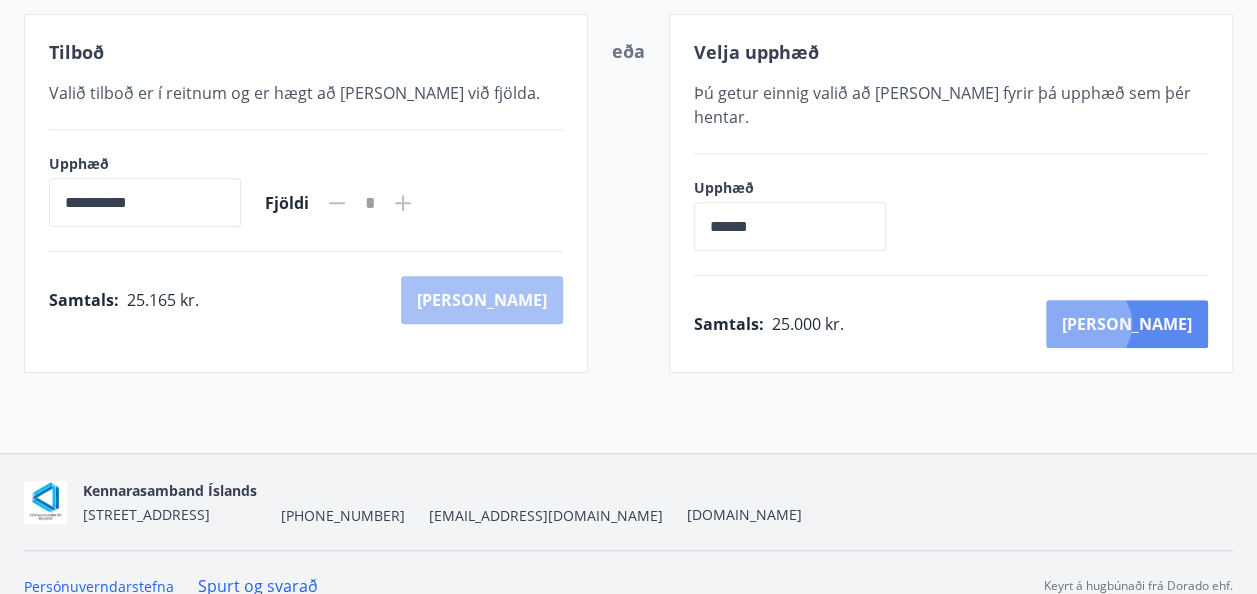 click on "[PERSON_NAME]" at bounding box center (1127, 324) 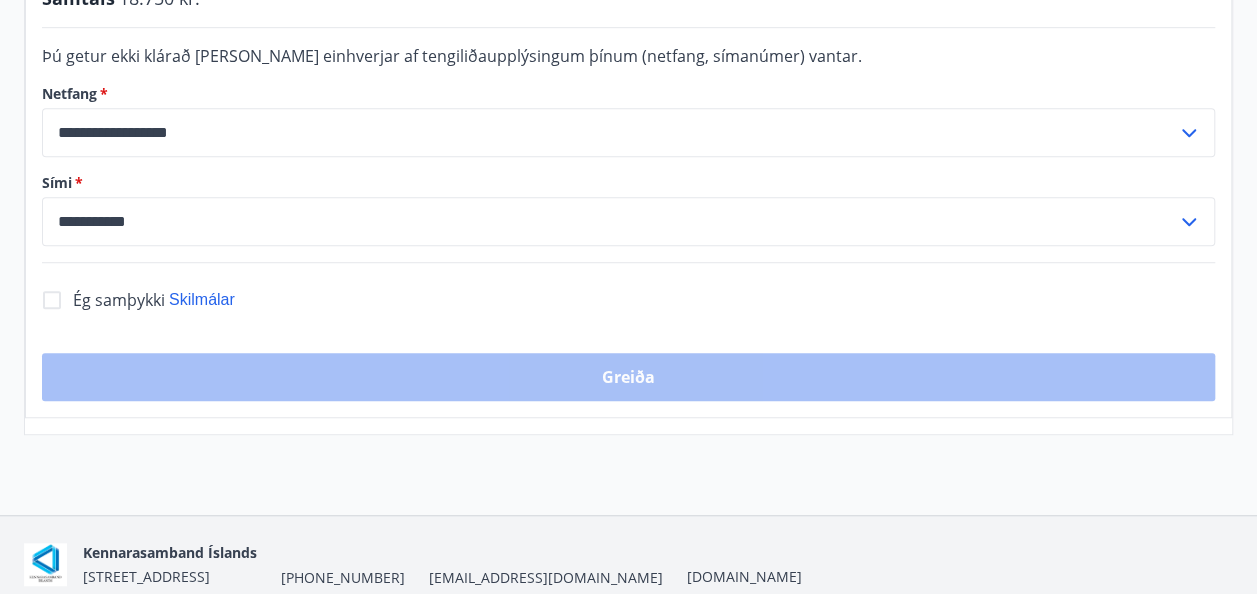 scroll, scrollTop: 653, scrollLeft: 0, axis: vertical 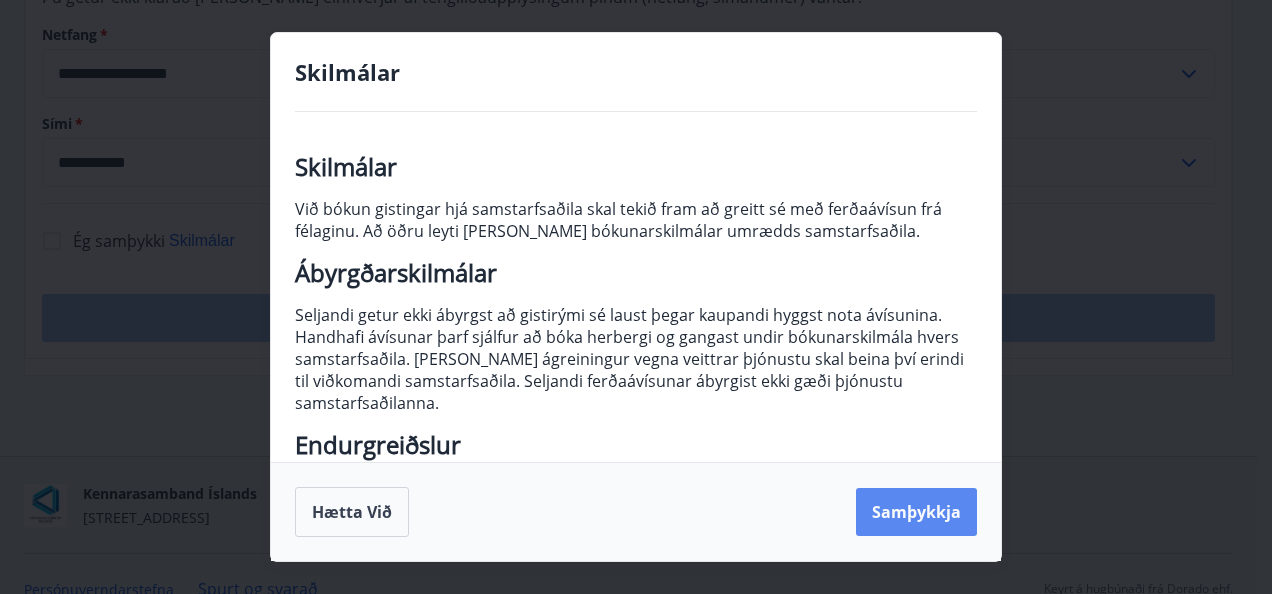 click on "Samþykkja" at bounding box center (916, 512) 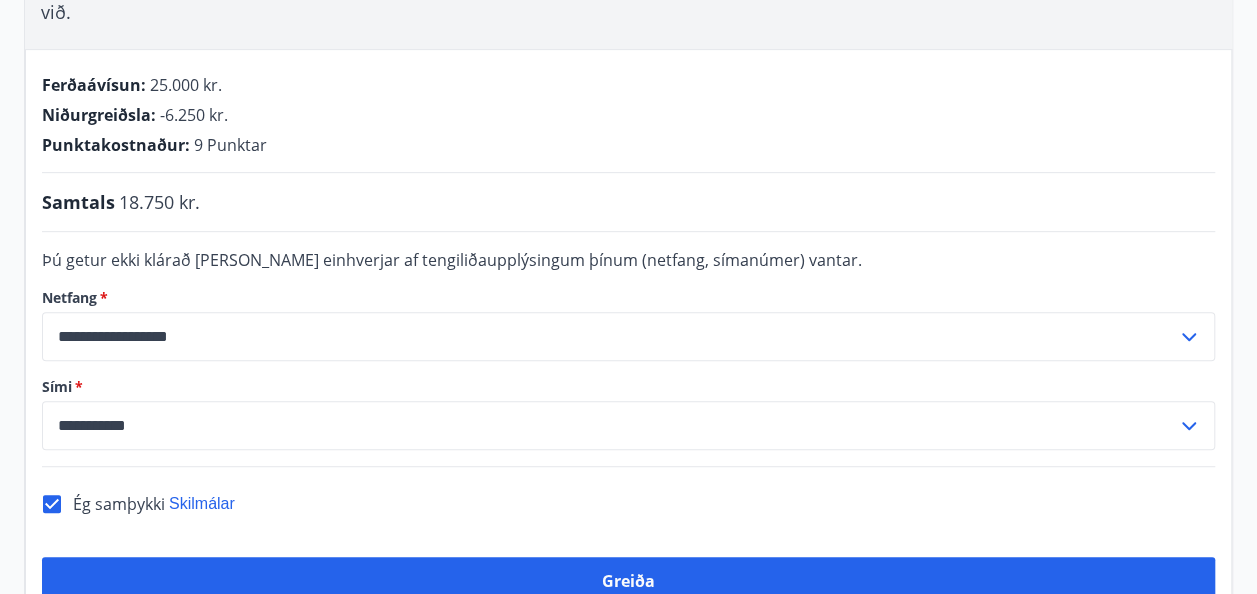 scroll, scrollTop: 353, scrollLeft: 0, axis: vertical 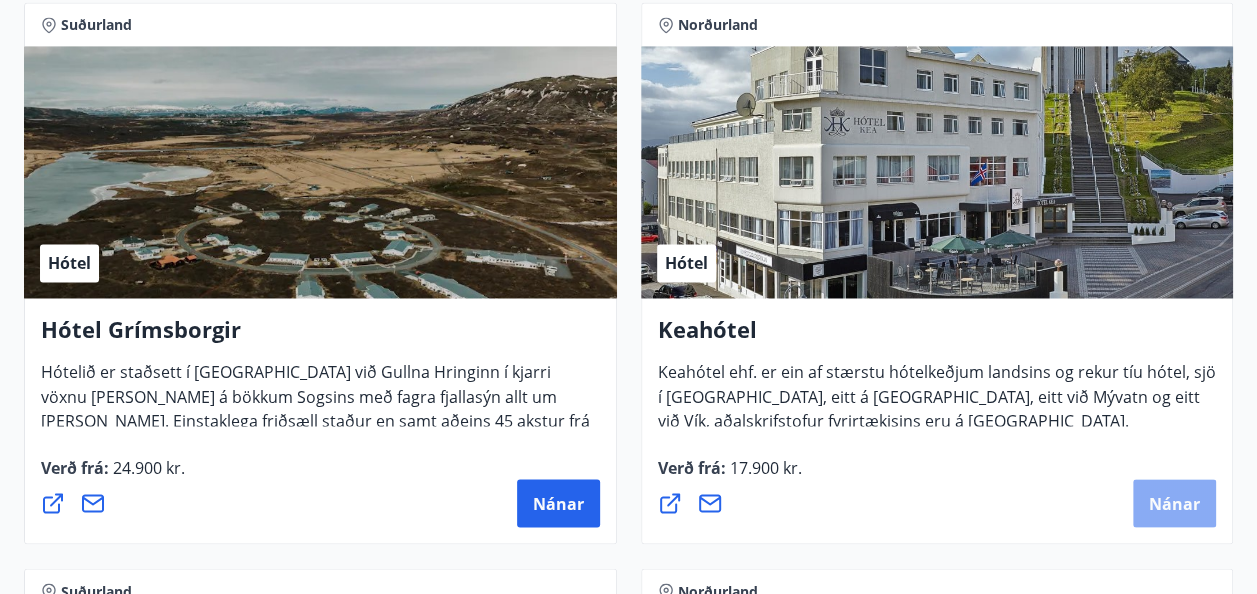 click on "Nánar" at bounding box center (1174, 503) 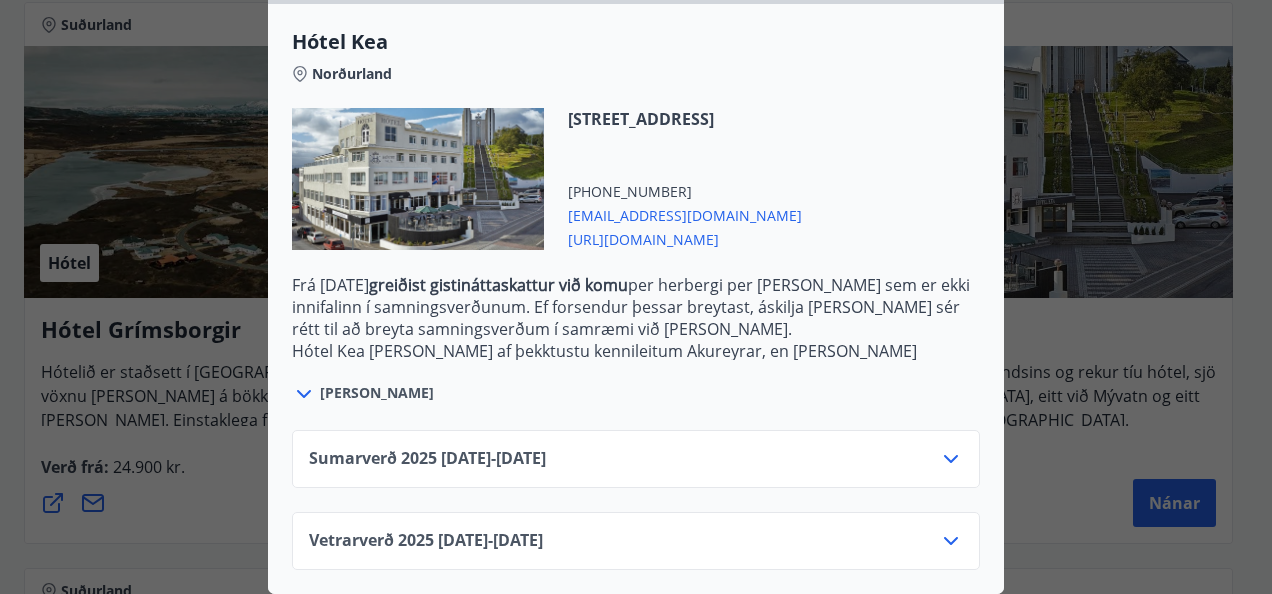 scroll, scrollTop: 546, scrollLeft: 0, axis: vertical 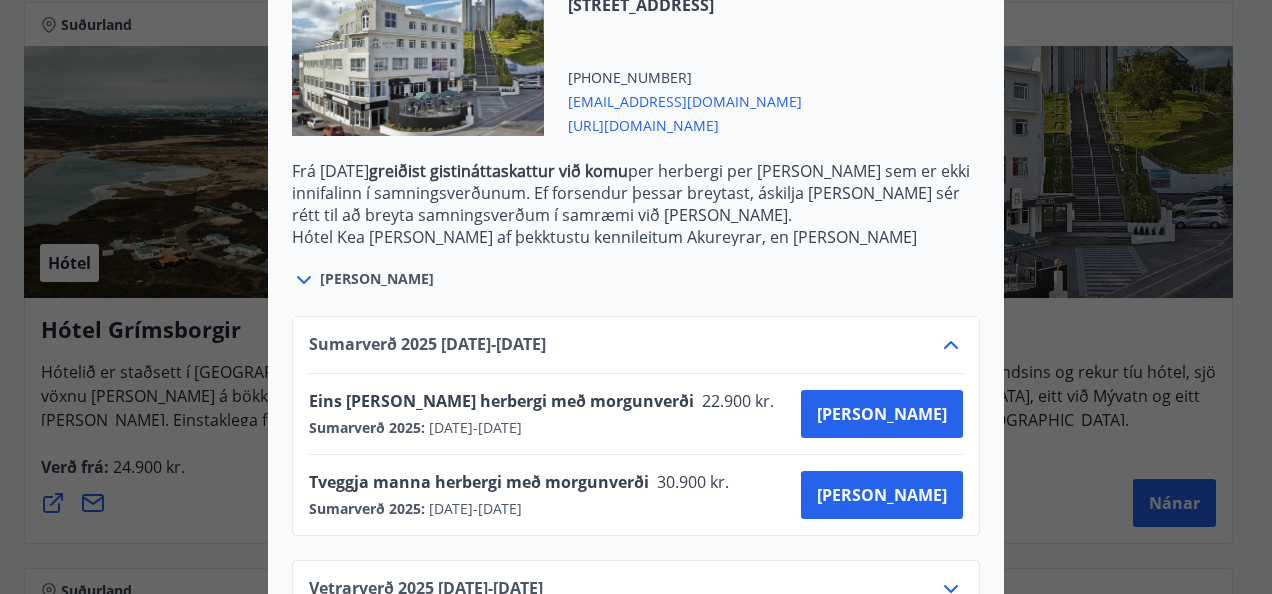 click on "Keahótel Fyrir bókanir og frekari upplýsingar vinsamlegast sendið póst á netfangið:  bokanir@keahotels.is  eða hringið í símanúmerið: 460-2000
Keahótel ehf. er ein af stærstu hótelkeðjum landsins og rekur tíu hótel, sjö í Reykjavík, eitt á Akureyri, eitt við Mývatn og eitt við Vík, aðalskrifstofur fyrirtækisins eru á Akureyri. Hótelin eru búin samtals yfir 800 herbergjum og þjónusta ferðamenn, innlenda sem erlenda, allt árið um kring.
Gildistími Sumarverð 2025 : 16.05.2025 - 30.09.2025 Vetrarverð 2025 : 01.10.2025 - 21.12.2025 Sjá skilmála Samningsverð eru háð bókunarstöðu og áskilja Keahótel sér rétt til að bjóða hærra verð sé bókunarstaða þannig. Suma daga gætu sést lægri verð á heimasíðu hótelanna. Við bjóðum ykkur þau að sjálfsögðu, ef um sömu bókunar- og greiðsluskilmála er að ræða.
Afbókunarskilmálar: Hægt er að afbóka án gjalda allt að 24 klst. fyrir innritun.
Hótel Kea Norðurland +354 4602080" at bounding box center [636, 297] 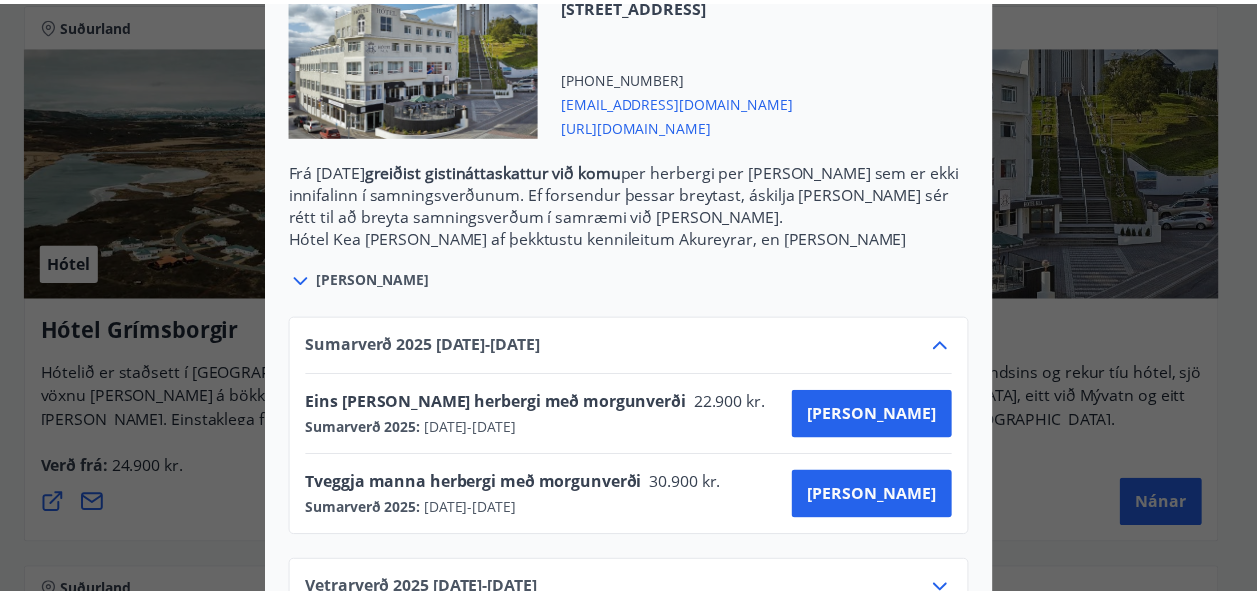 scroll, scrollTop: 0, scrollLeft: 0, axis: both 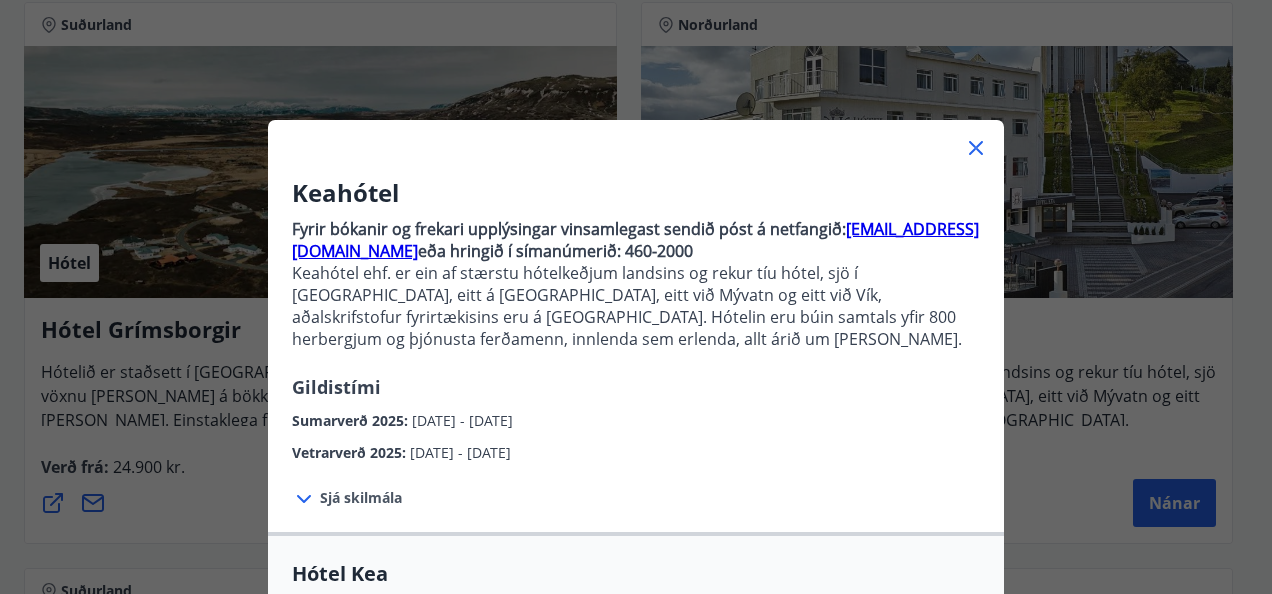 click 